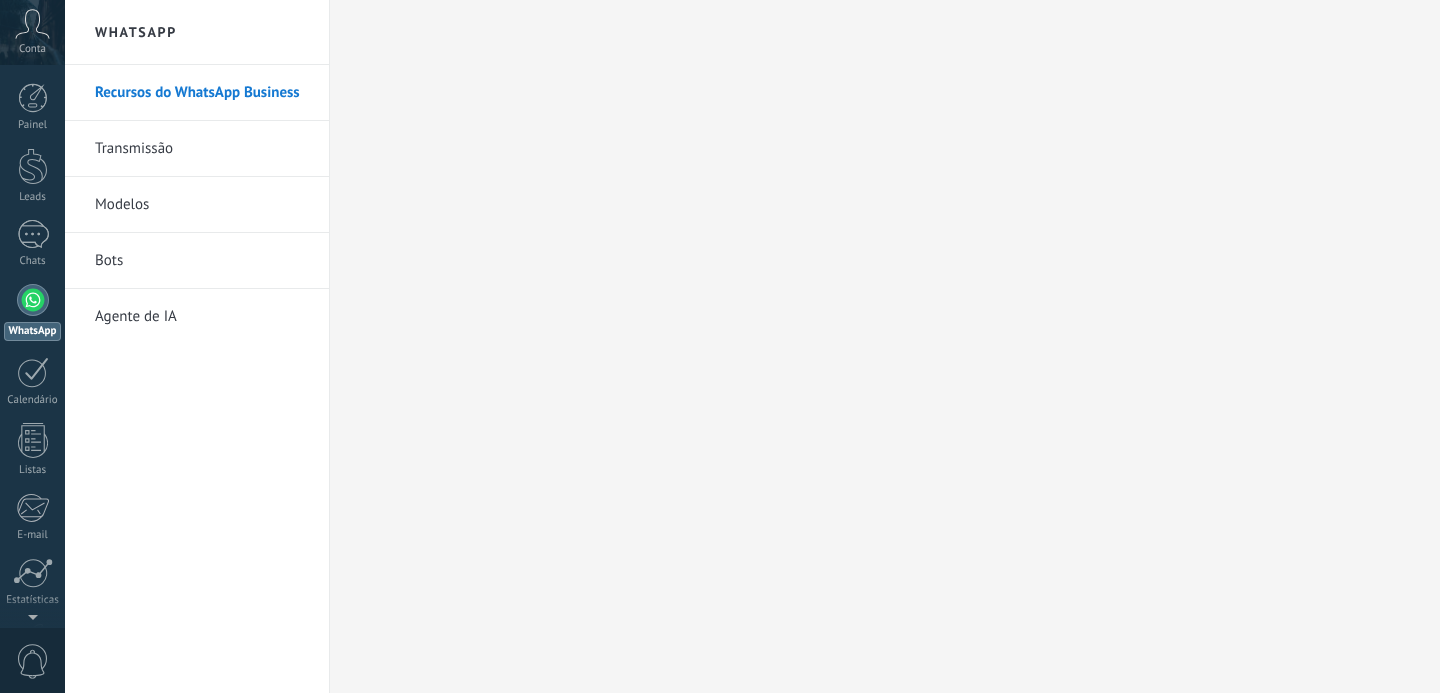 scroll, scrollTop: 0, scrollLeft: 0, axis: both 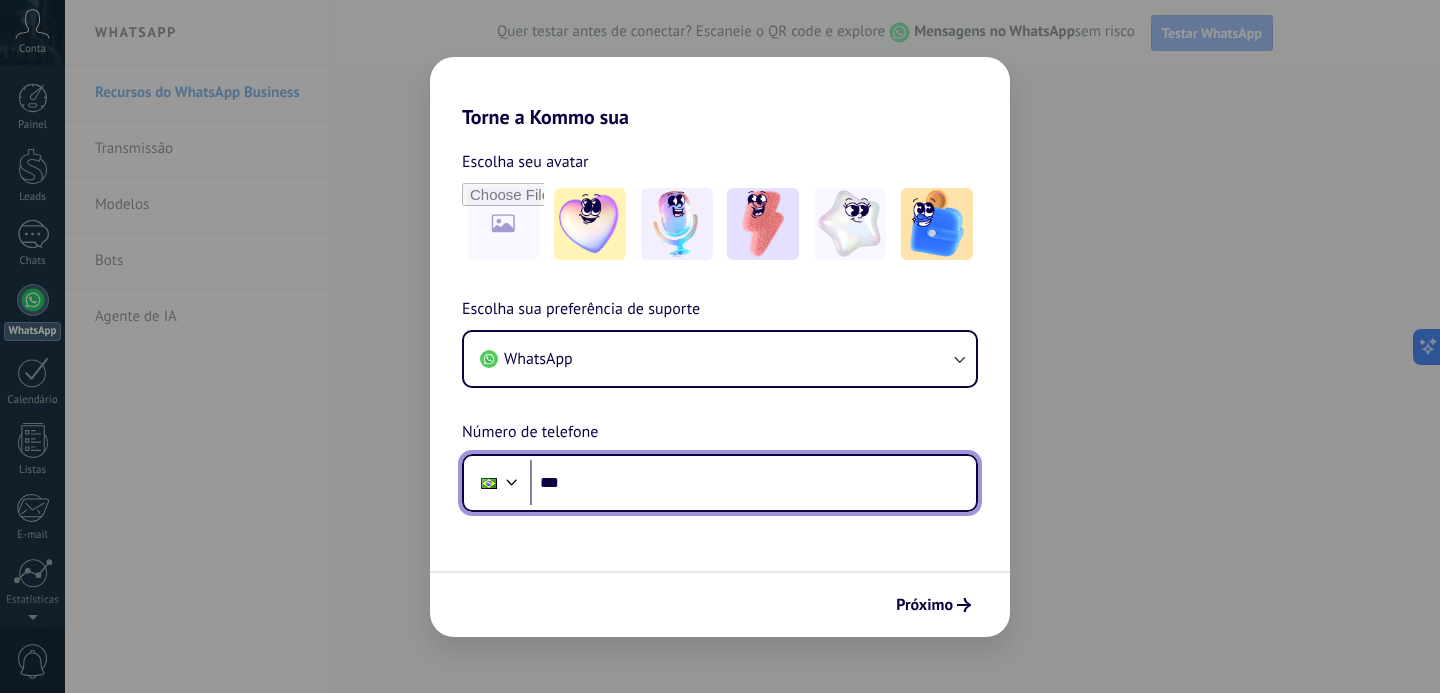 click on "***" at bounding box center (753, 483) 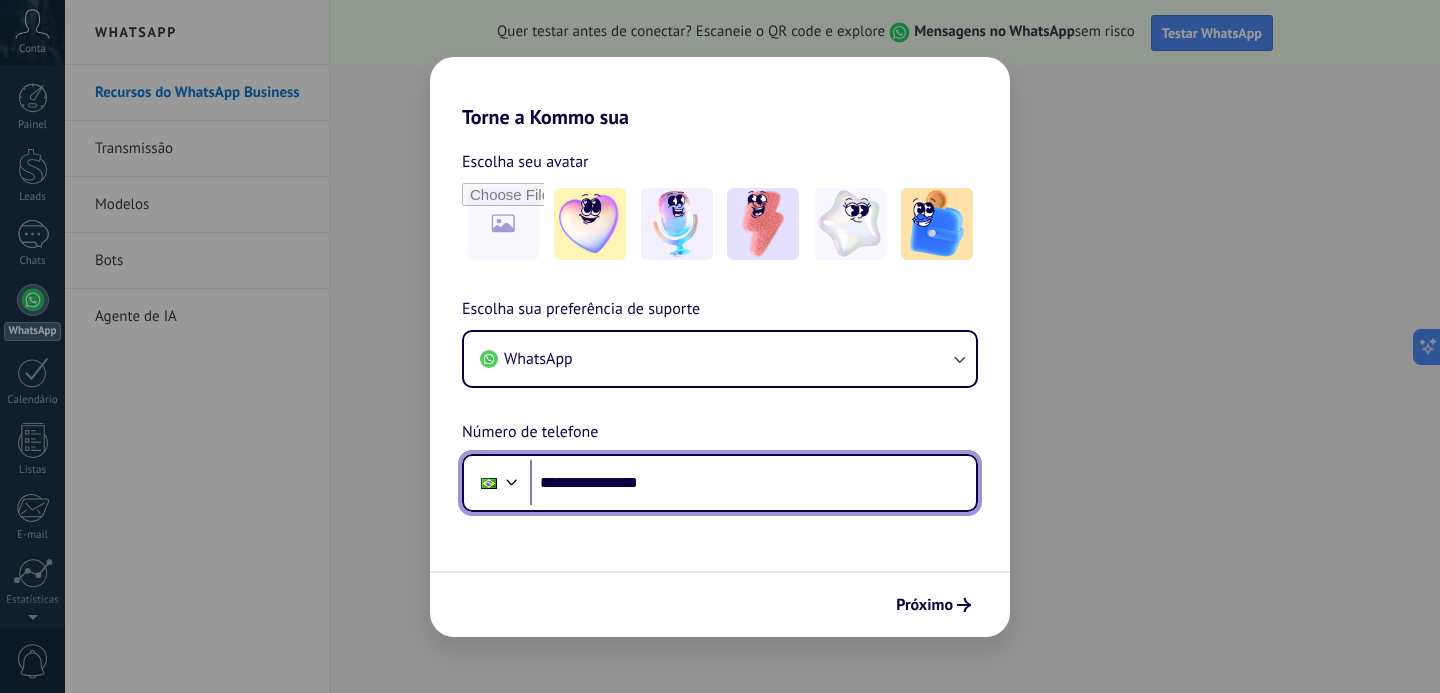 click on "**********" at bounding box center [753, 483] 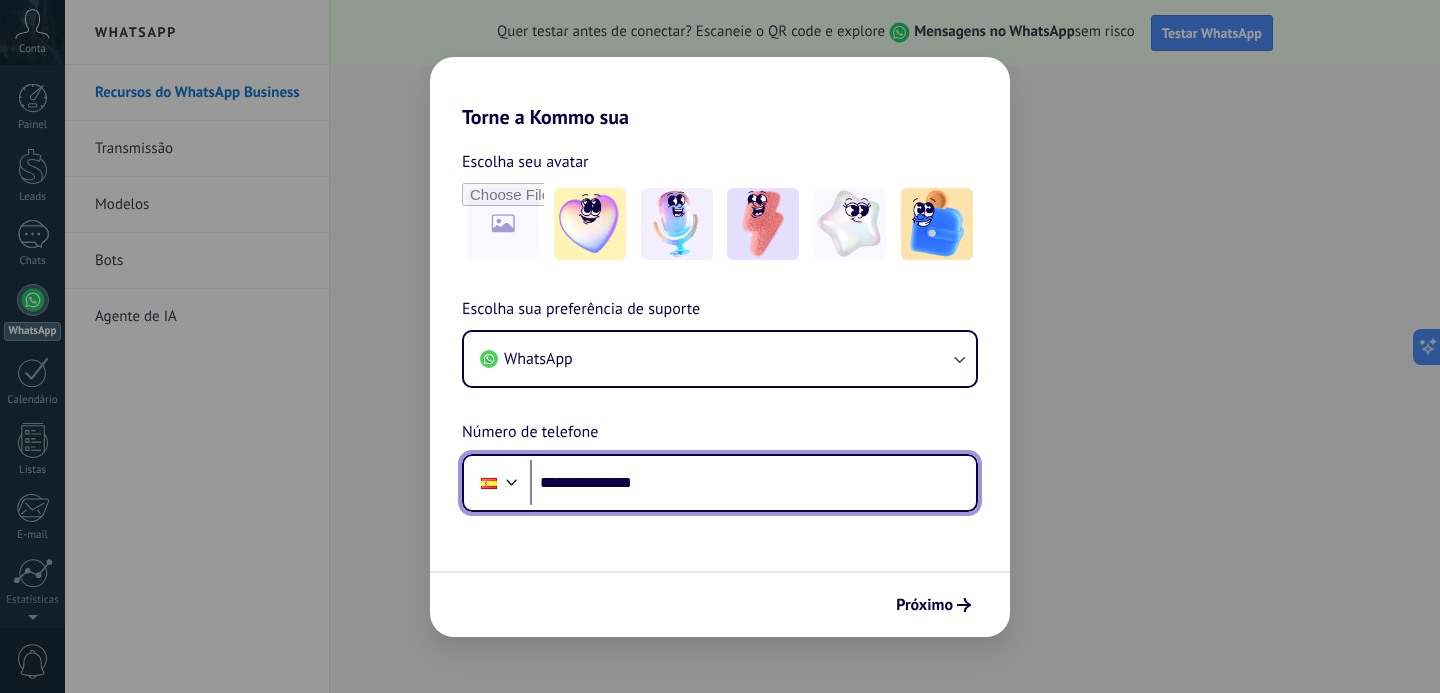 click on "**********" at bounding box center (753, 483) 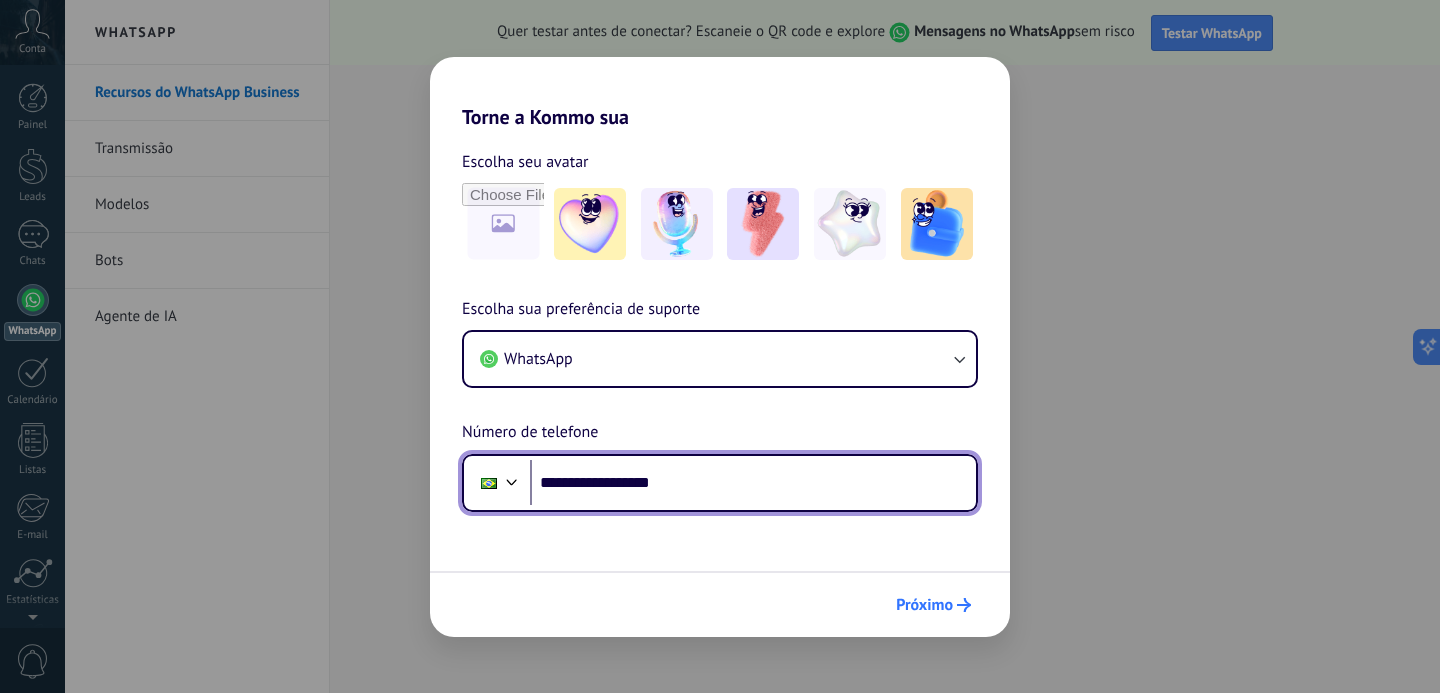 type on "**********" 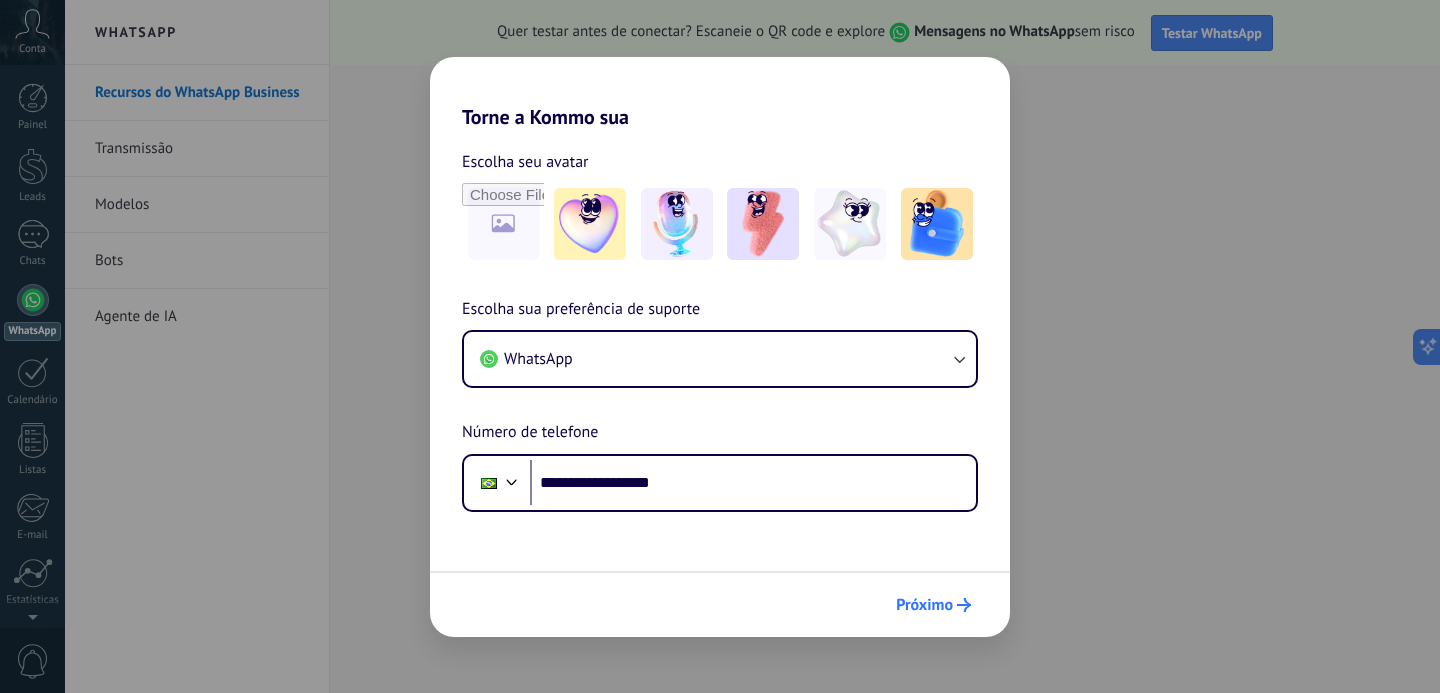 scroll, scrollTop: 0, scrollLeft: 0, axis: both 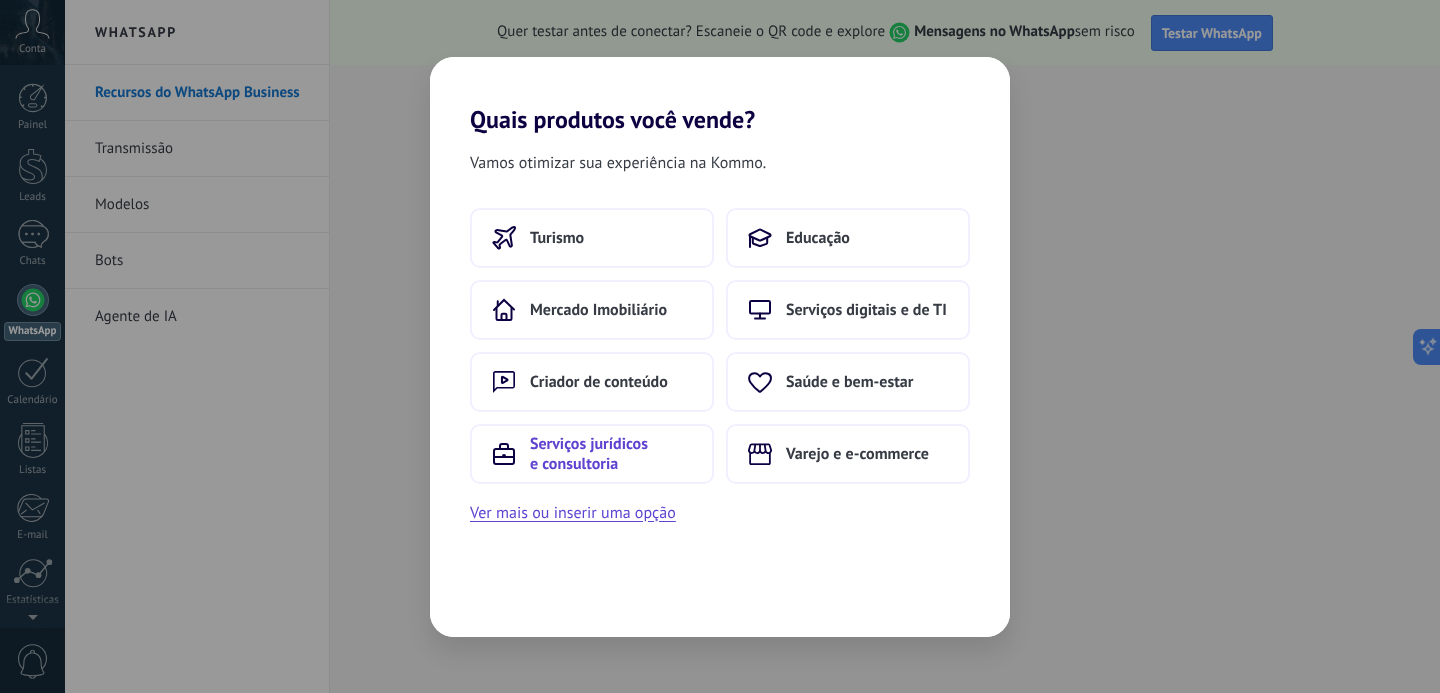 click on "Serviços jurídicos e consultoria" at bounding box center [611, 454] 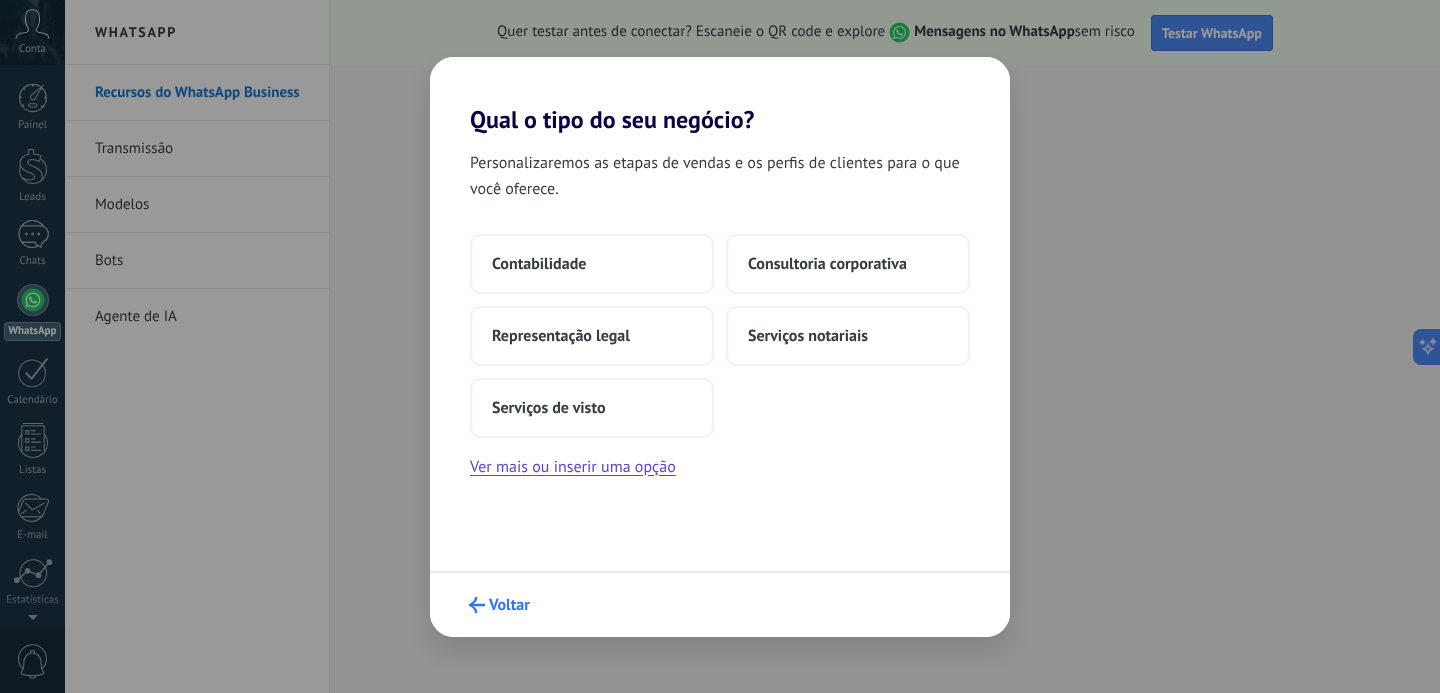 click on "Voltar" at bounding box center [509, 605] 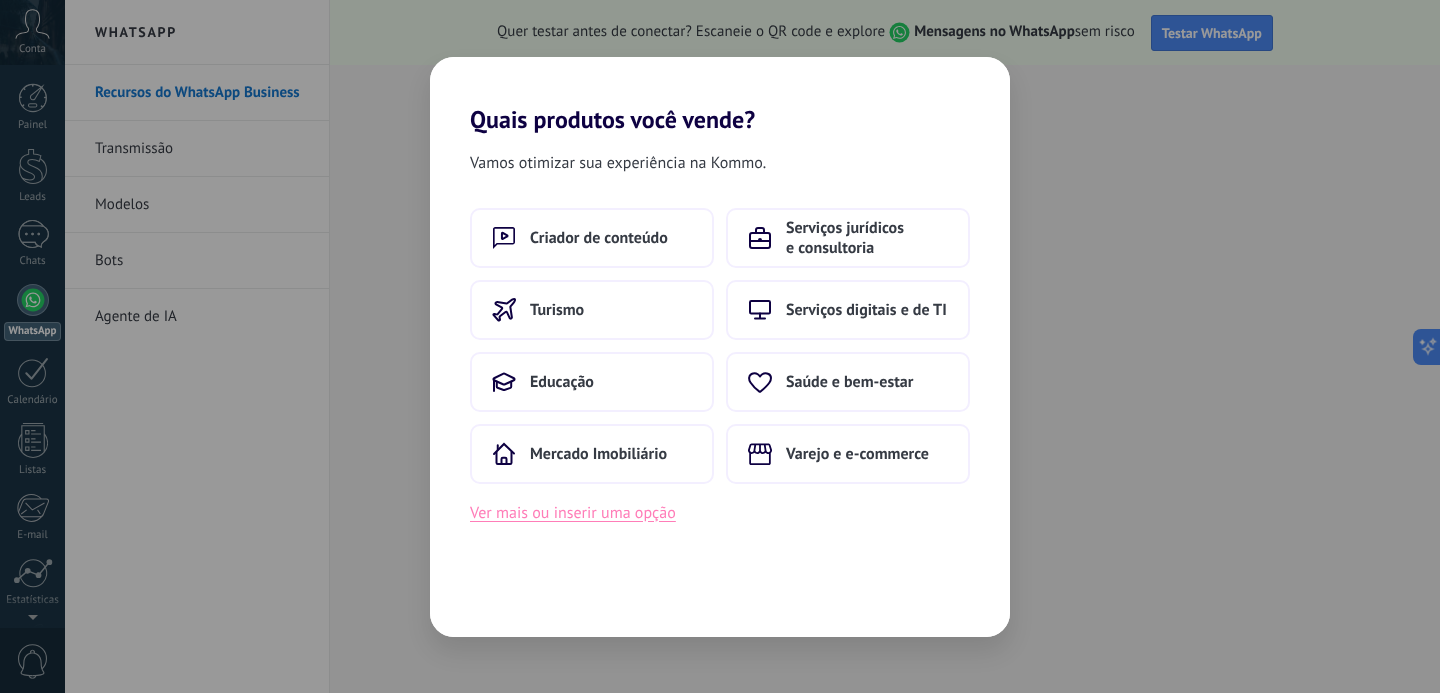 click on "Ver mais ou inserir uma opção" at bounding box center (573, 513) 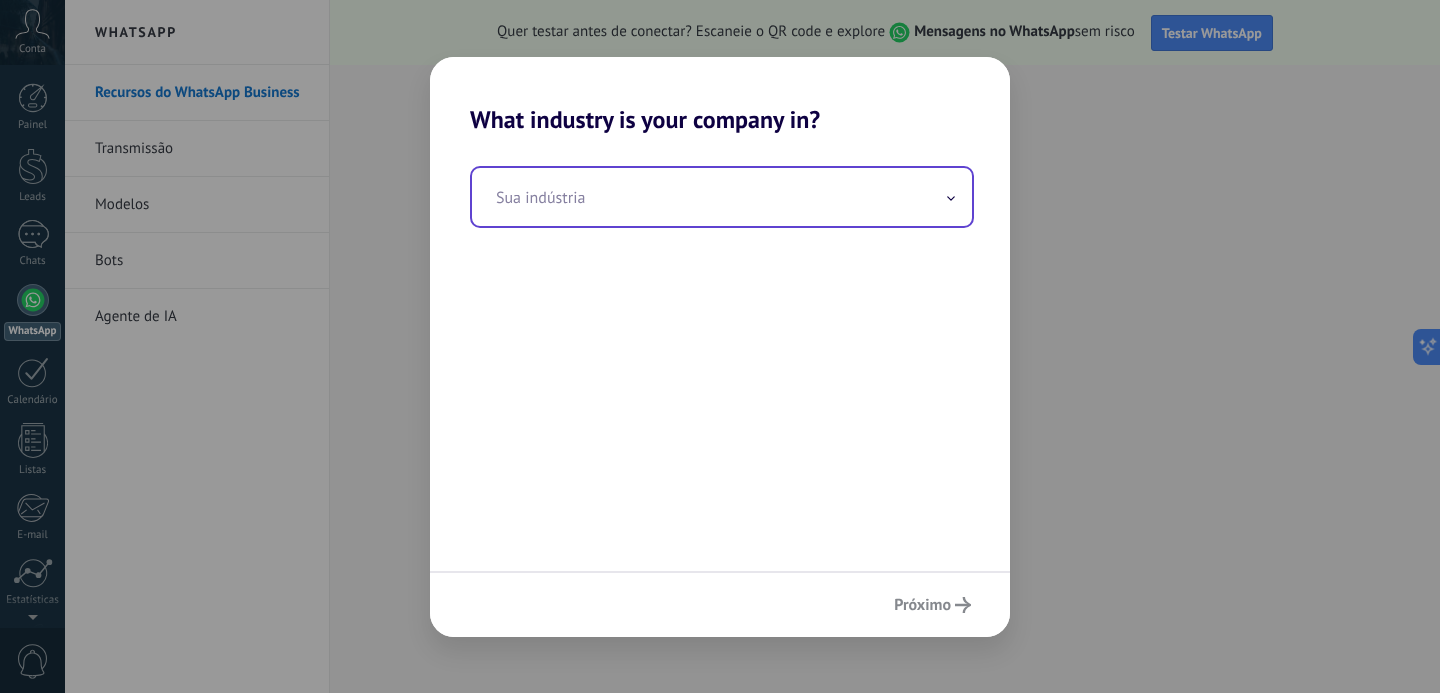 click at bounding box center (722, 197) 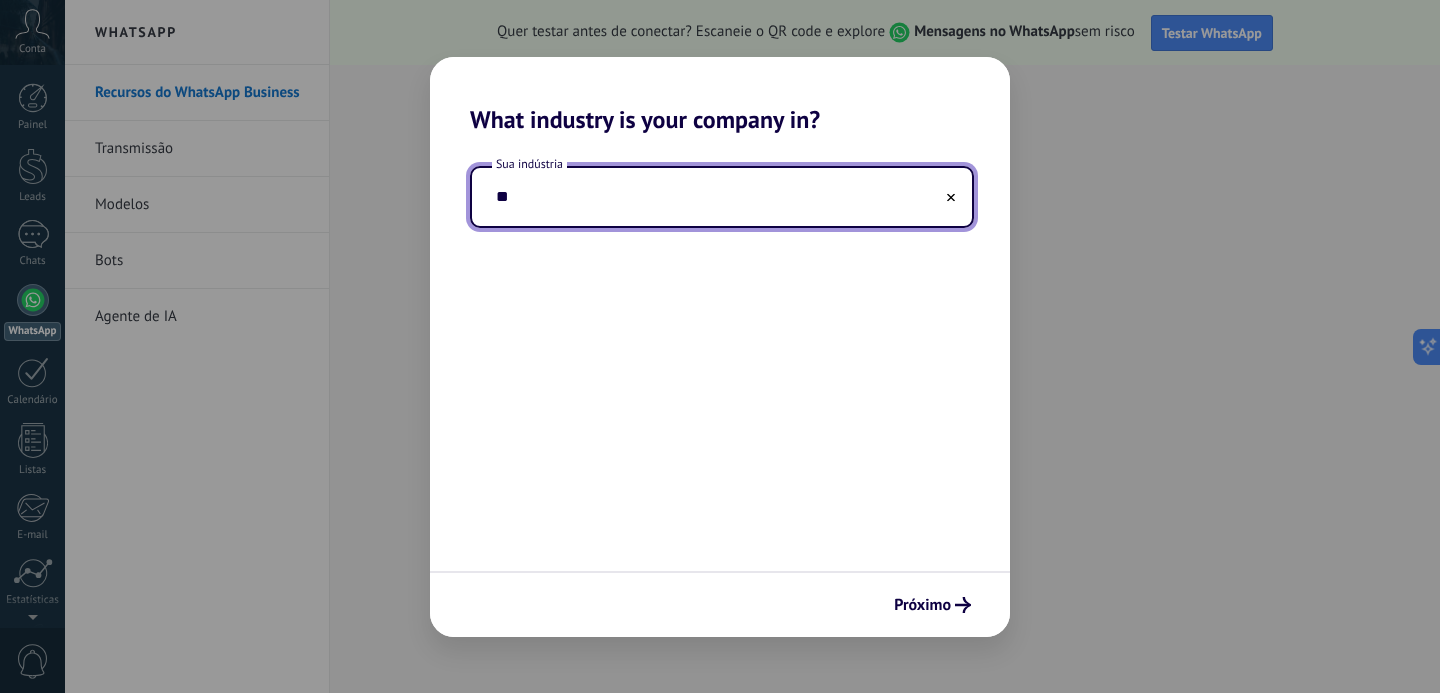 type on "*" 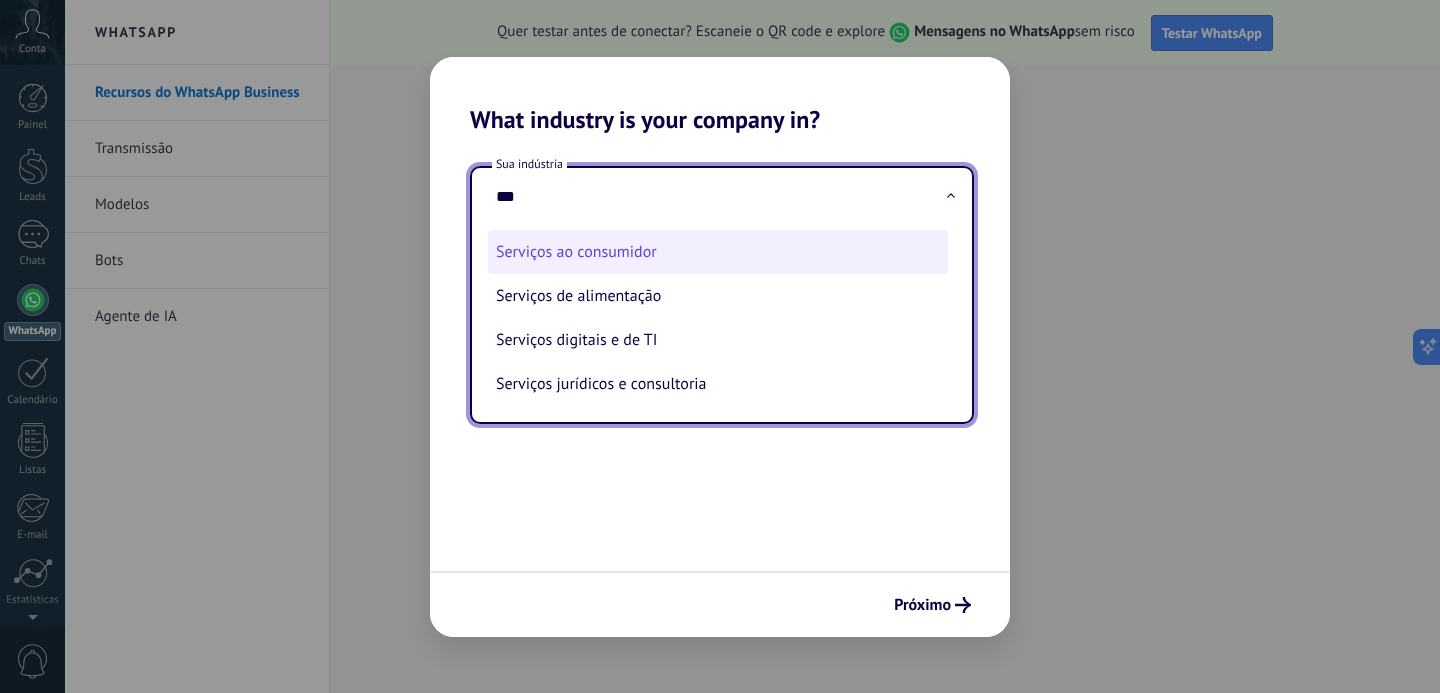 click on "Serviços ao consumidor" at bounding box center (718, 252) 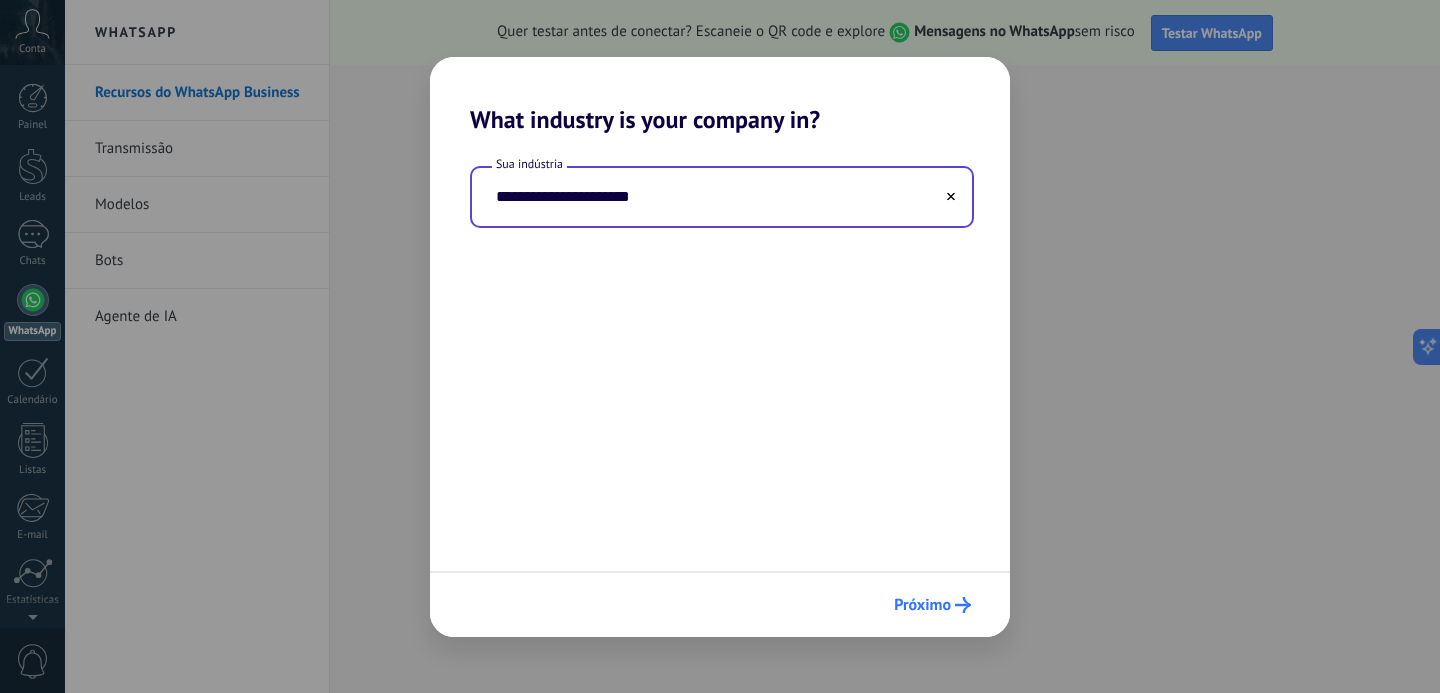 click on "Próximo" at bounding box center (922, 605) 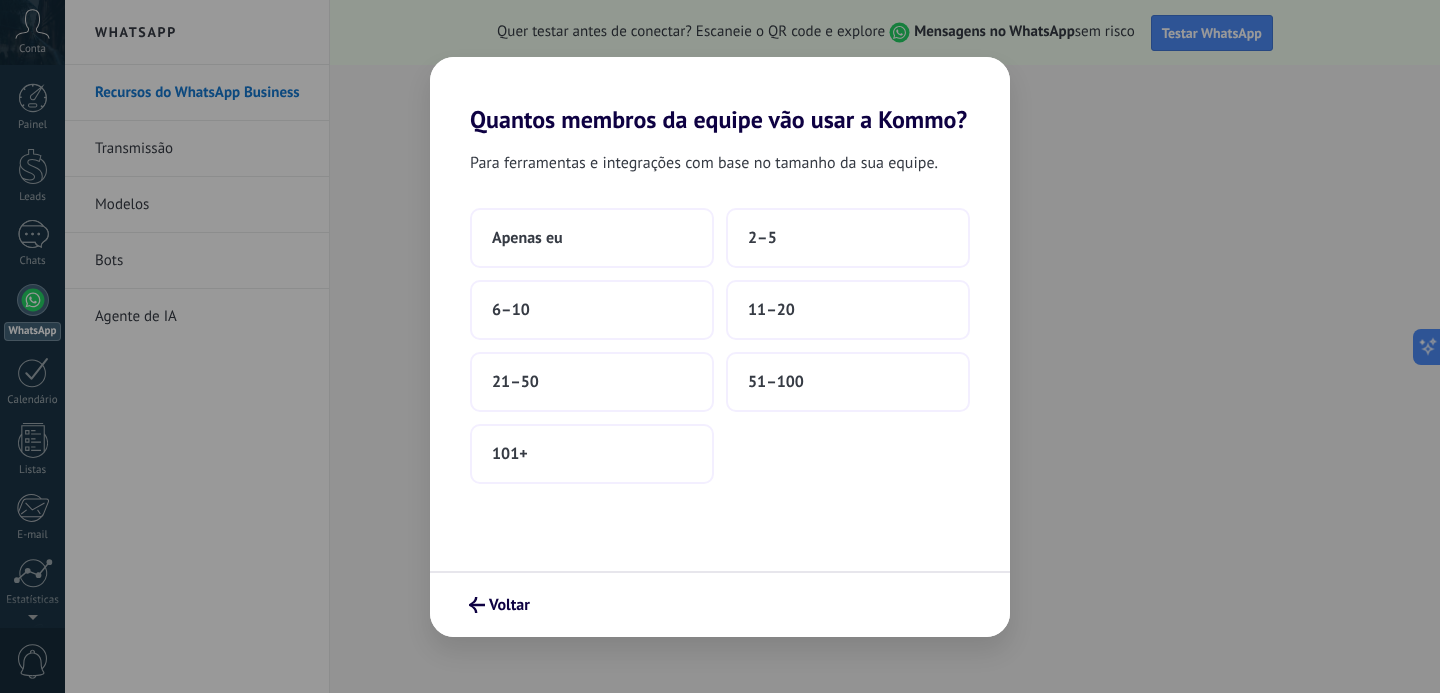 drag, startPoint x: 802, startPoint y: 248, endPoint x: 685, endPoint y: 490, distance: 268.7992 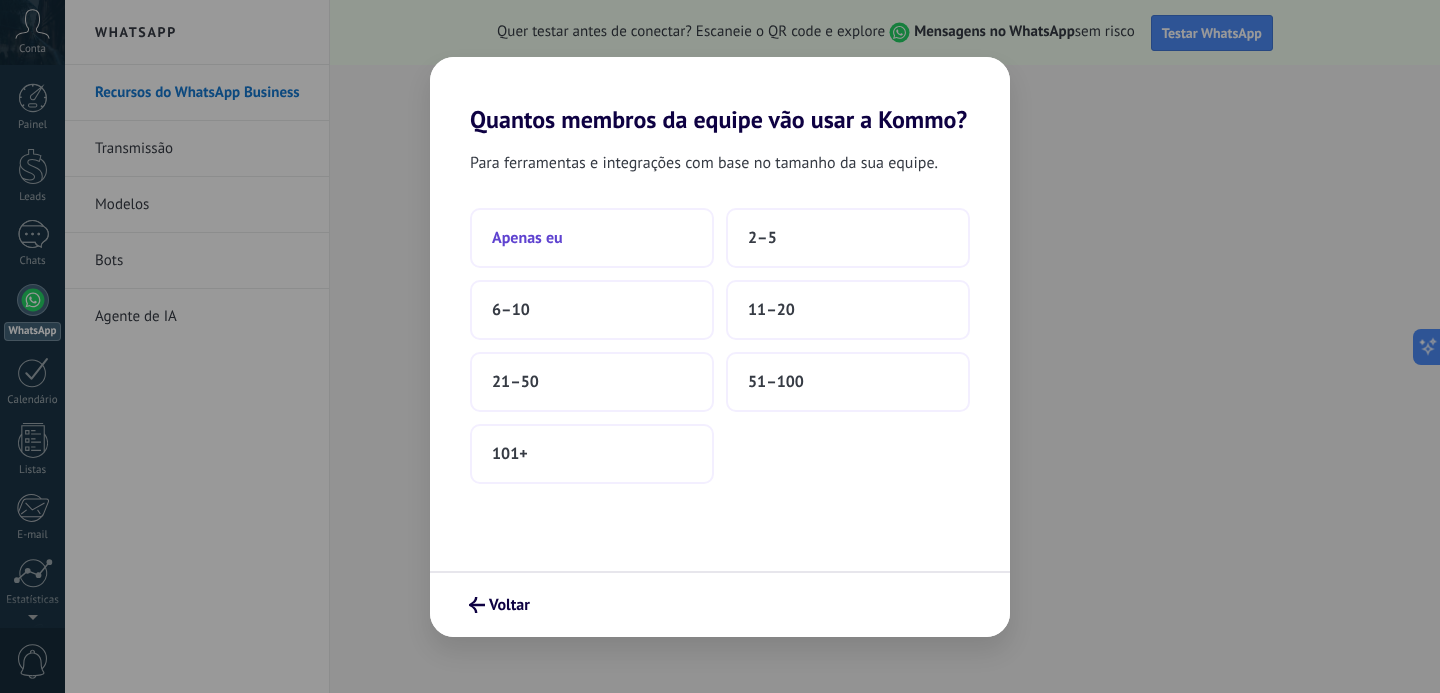 click on "Apenas eu" at bounding box center [592, 238] 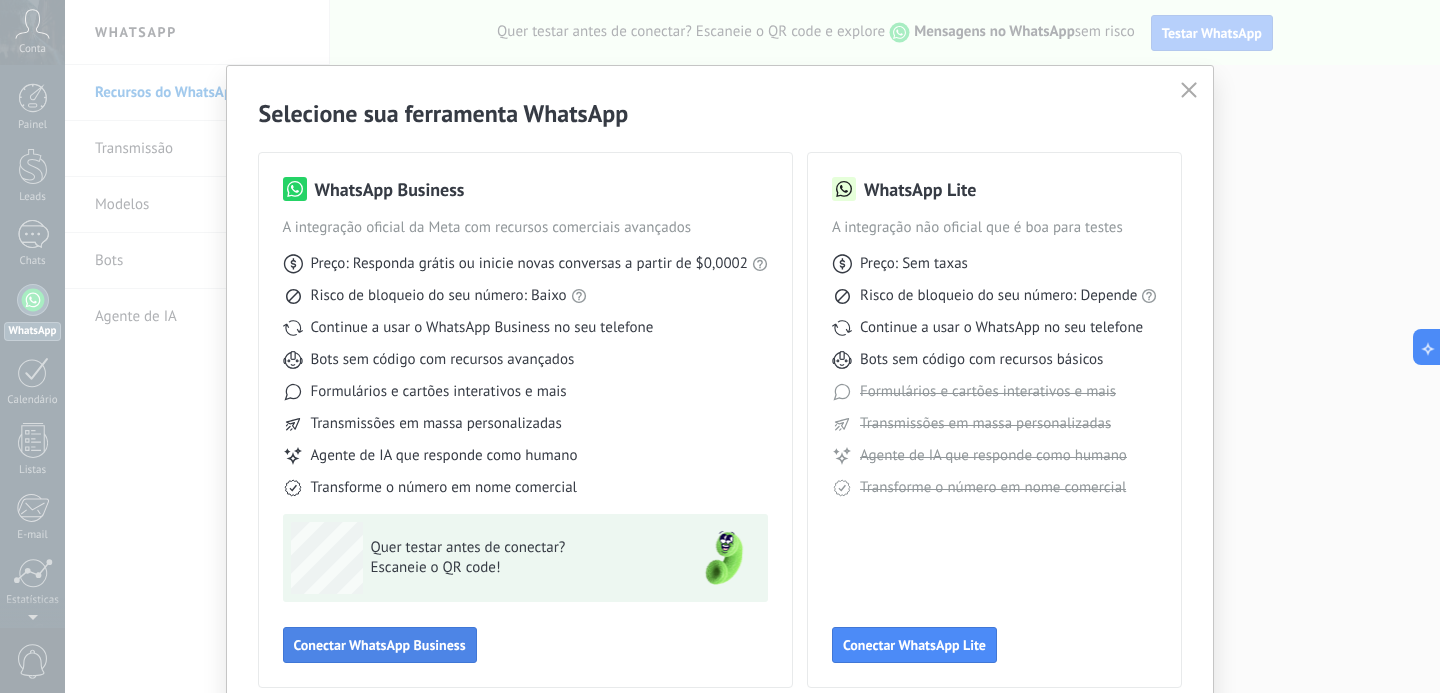 click on "Conectar WhatsApp Business" at bounding box center [380, 645] 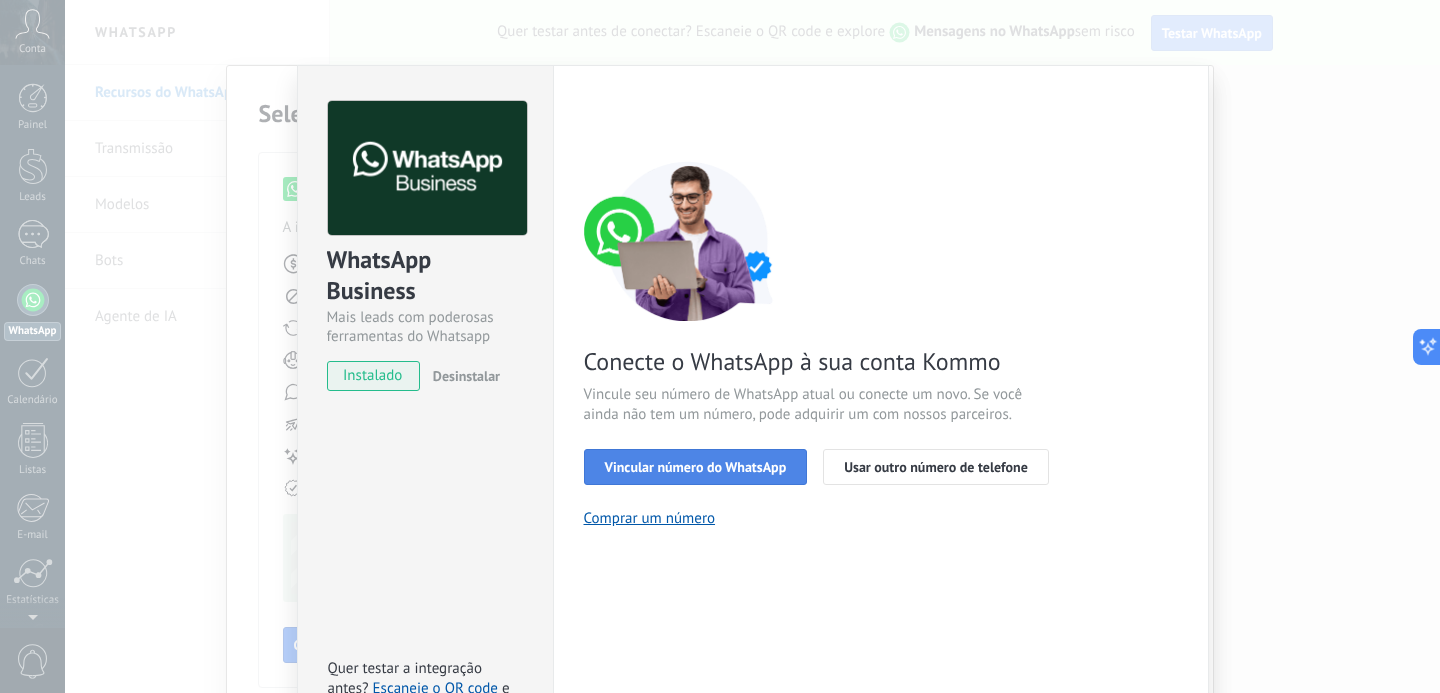 click on "Vincular número do WhatsApp" at bounding box center (696, 467) 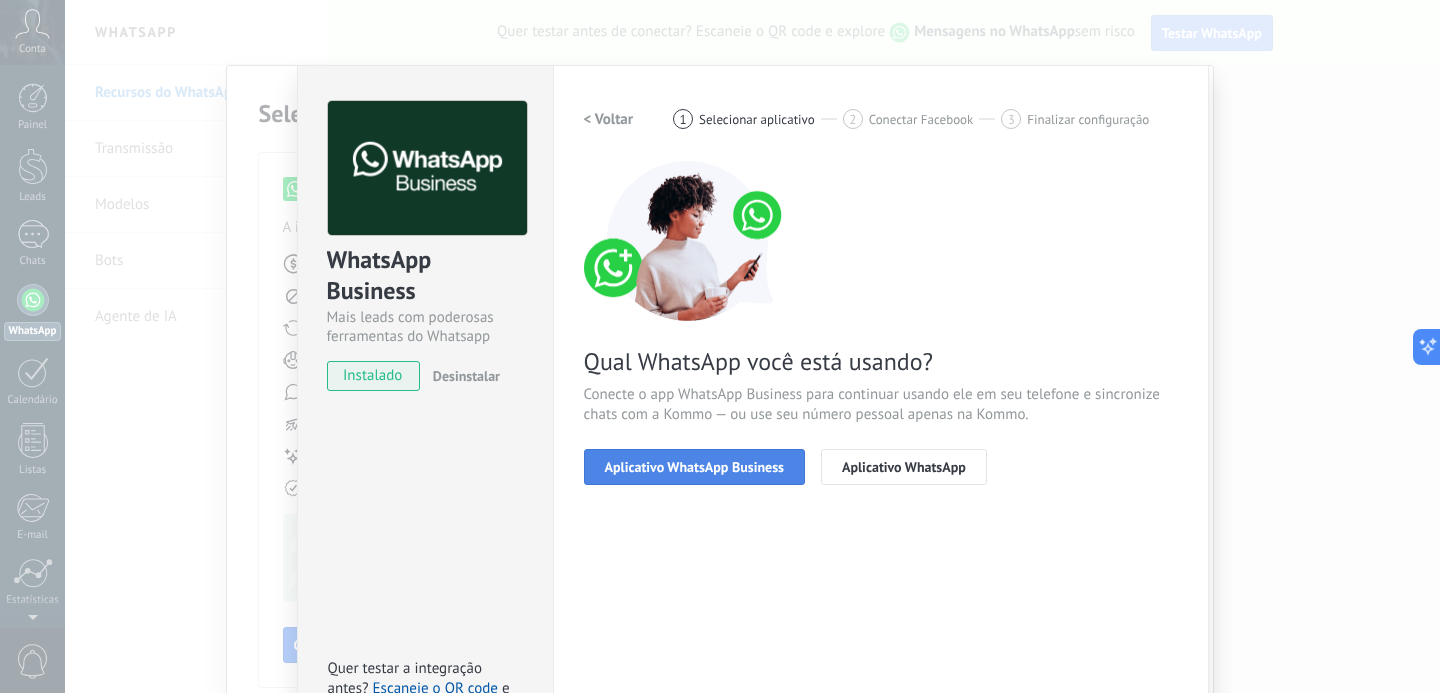 click on "Aplicativo WhatsApp Business" at bounding box center [694, 467] 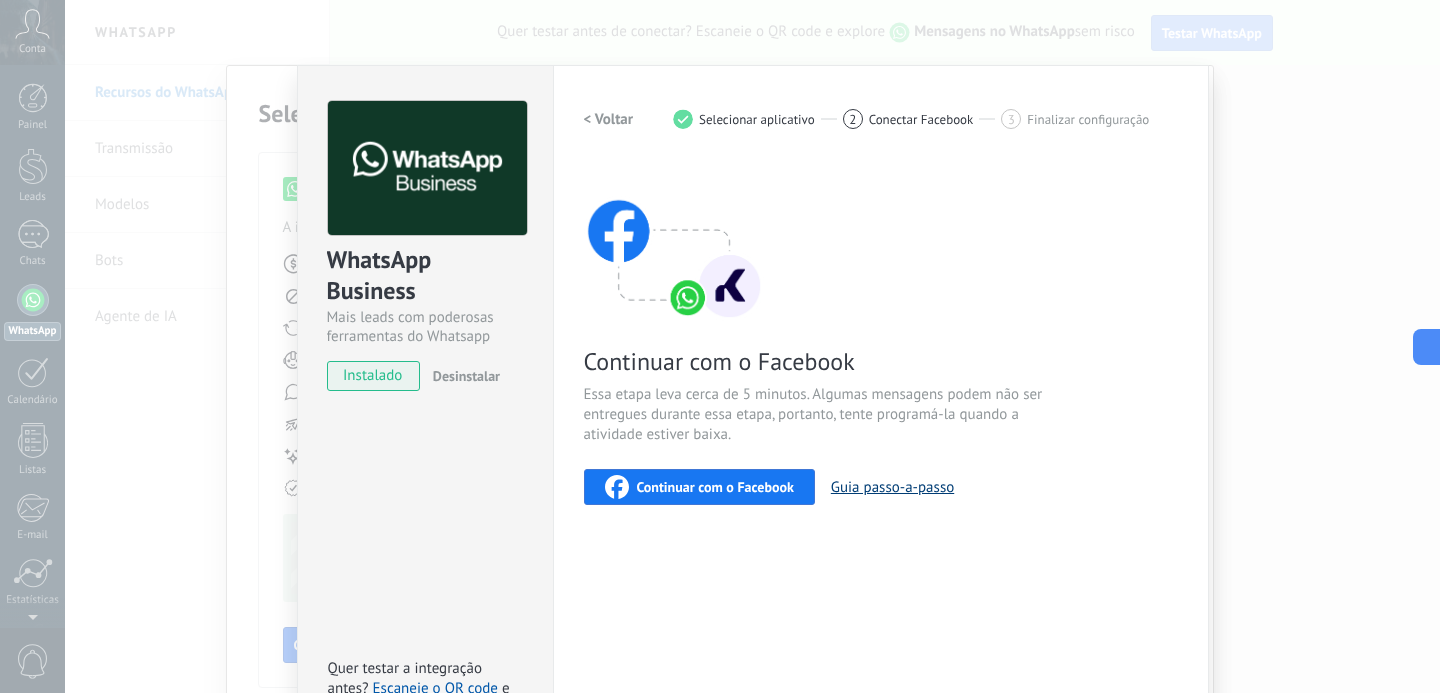 click on "Guia passo-a-passo" at bounding box center [892, 487] 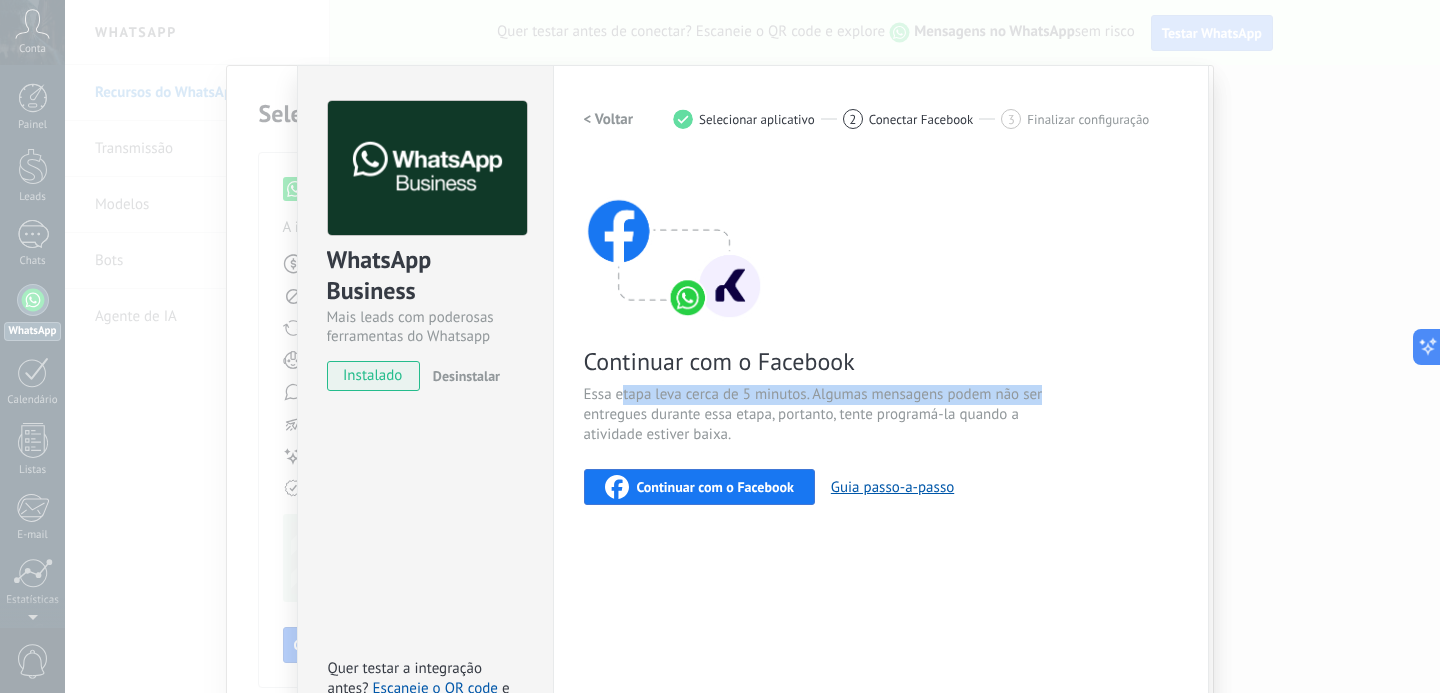 drag, startPoint x: 618, startPoint y: 400, endPoint x: 1038, endPoint y: 402, distance: 420.00476 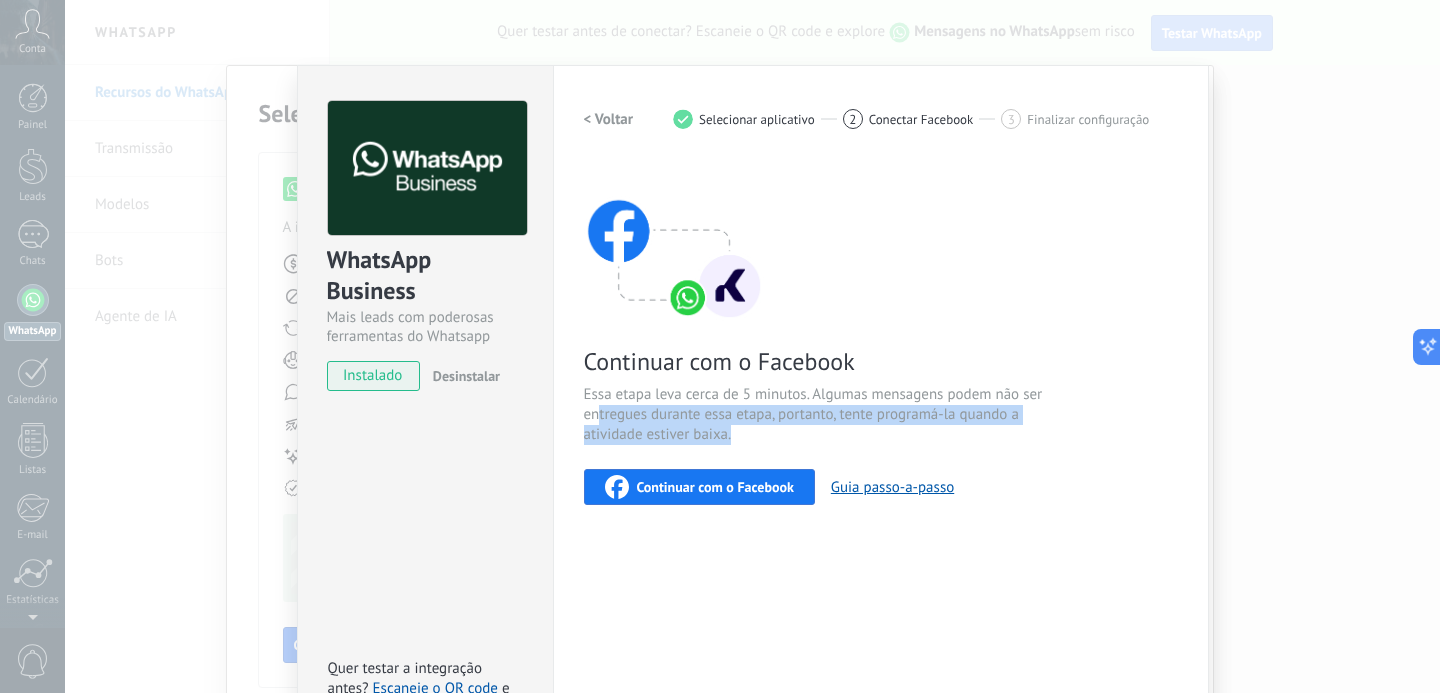 drag, startPoint x: 595, startPoint y: 407, endPoint x: 1004, endPoint y: 431, distance: 409.70355 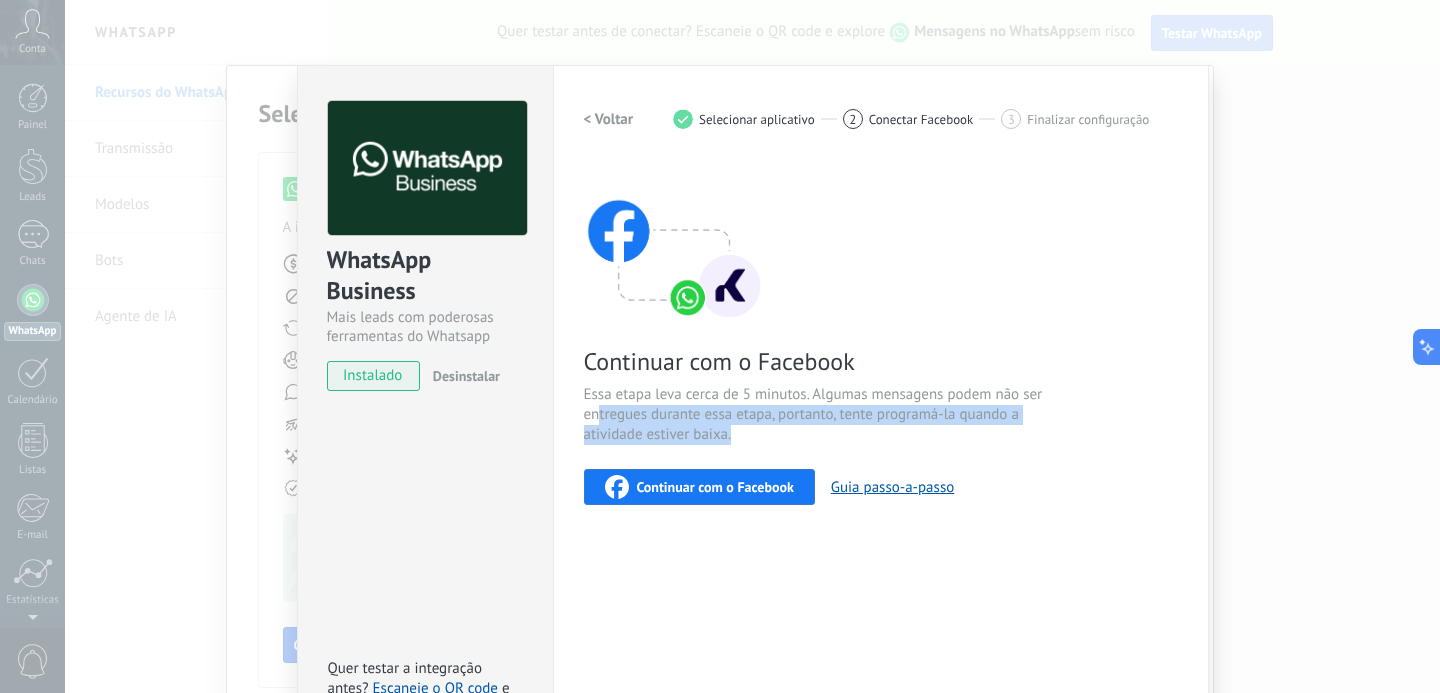 click on "Essa etapa leva cerca de 5 minutos. Algumas mensagens podem não ser entregues durante essa etapa, portanto, tente programá-la quando a atividade estiver baixa." at bounding box center (822, 415) 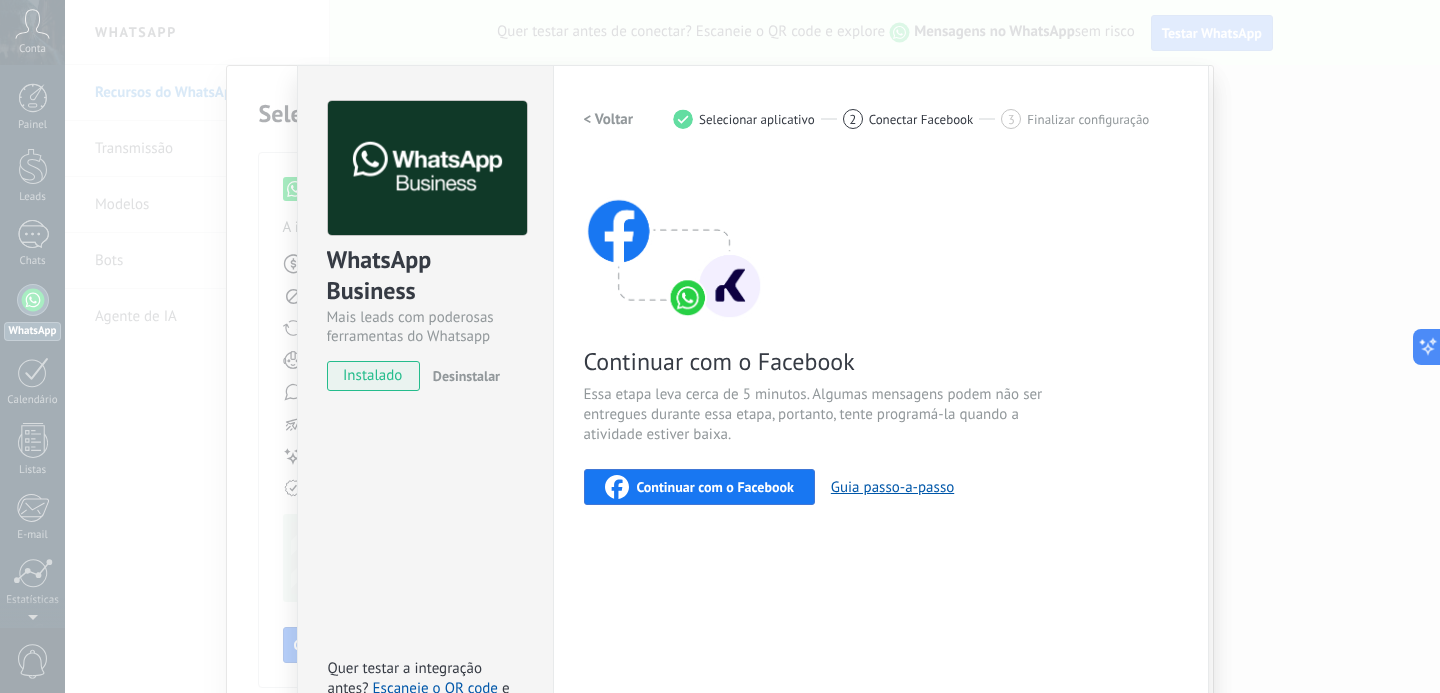 click on "Continuar com o Facebook" at bounding box center [699, 487] 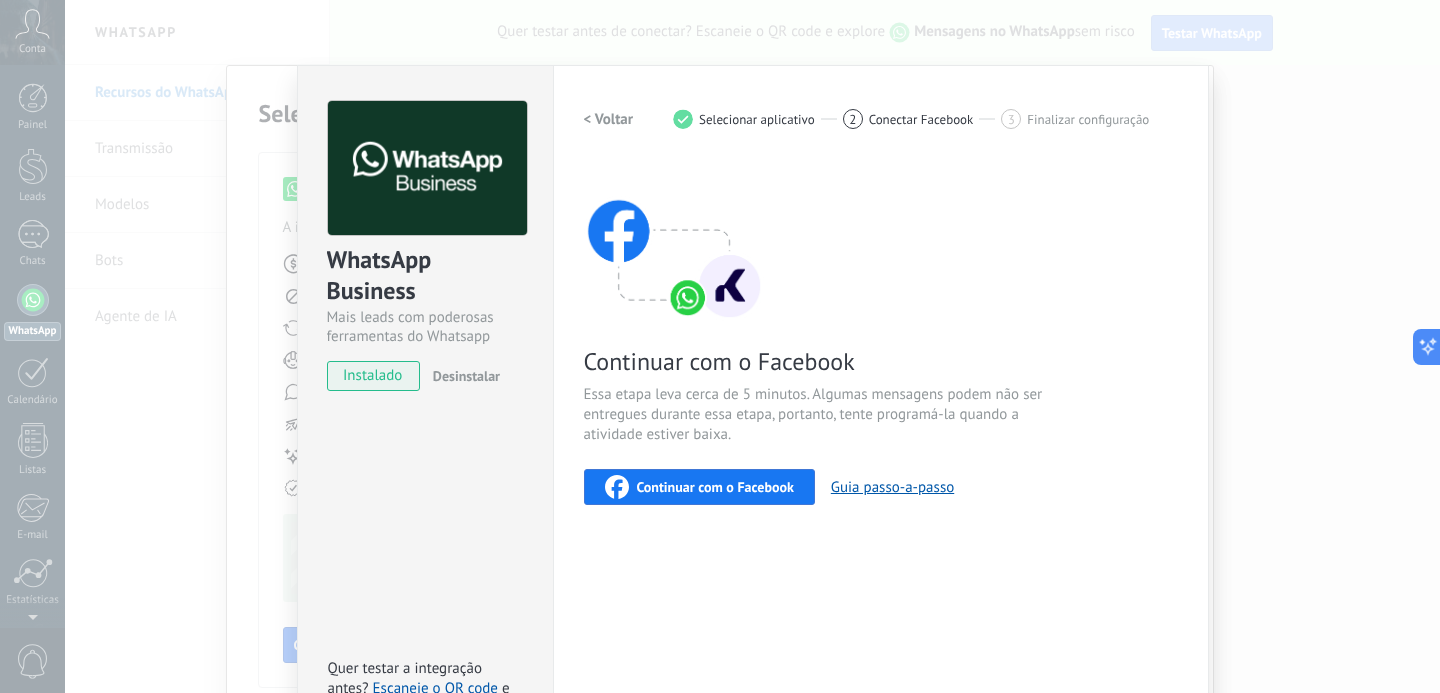 click on "Continuar com o Facebook Essa etapa leva cerca de 5 minutos. Algumas mensagens podem não ser entregues durante essa etapa, portanto, tente programá-la quando a atividade estiver baixa. Continuar com o Facebook Guia passo-a-passo" at bounding box center (881, 333) 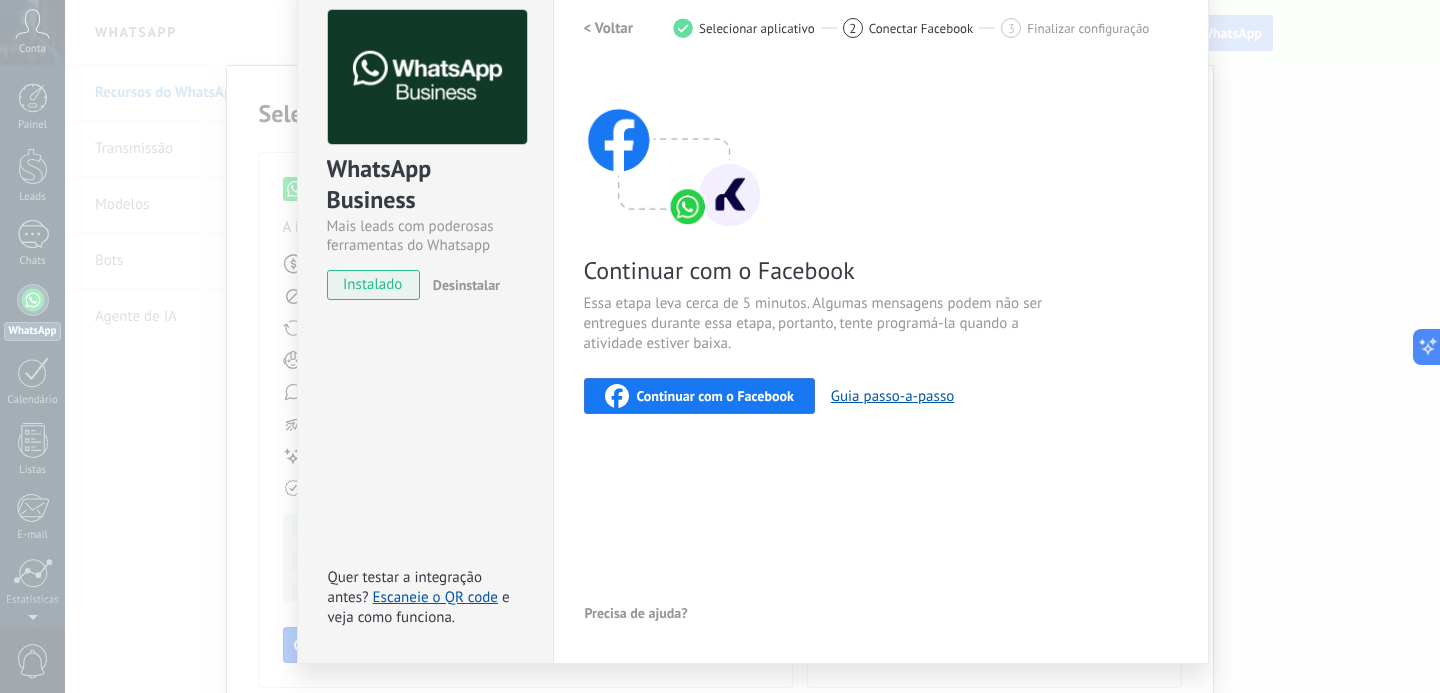 scroll, scrollTop: 137, scrollLeft: 0, axis: vertical 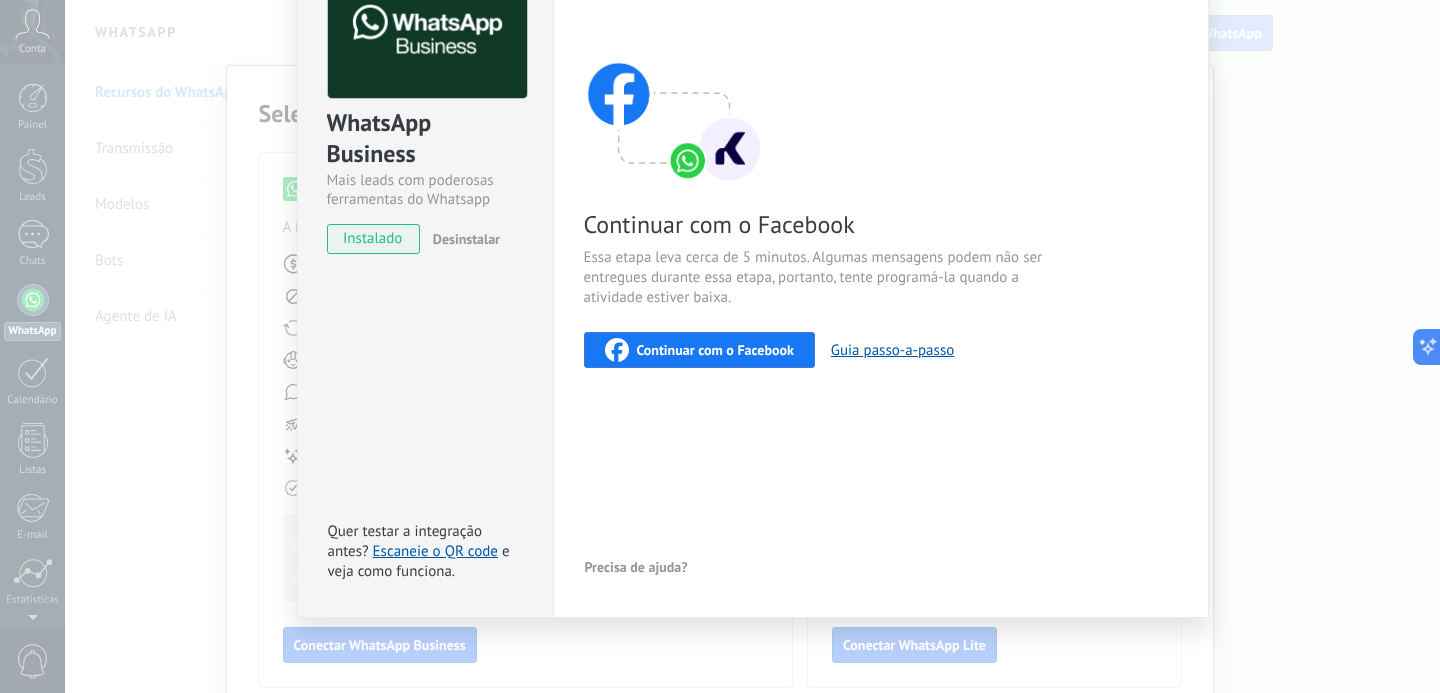 click on "WhatsApp Business Mais leads com poderosas ferramentas do Whatsapp instalado Desinstalar Quer testar a integração antes?   Escaneie o QR code   e veja como funciona." at bounding box center (425, 273) 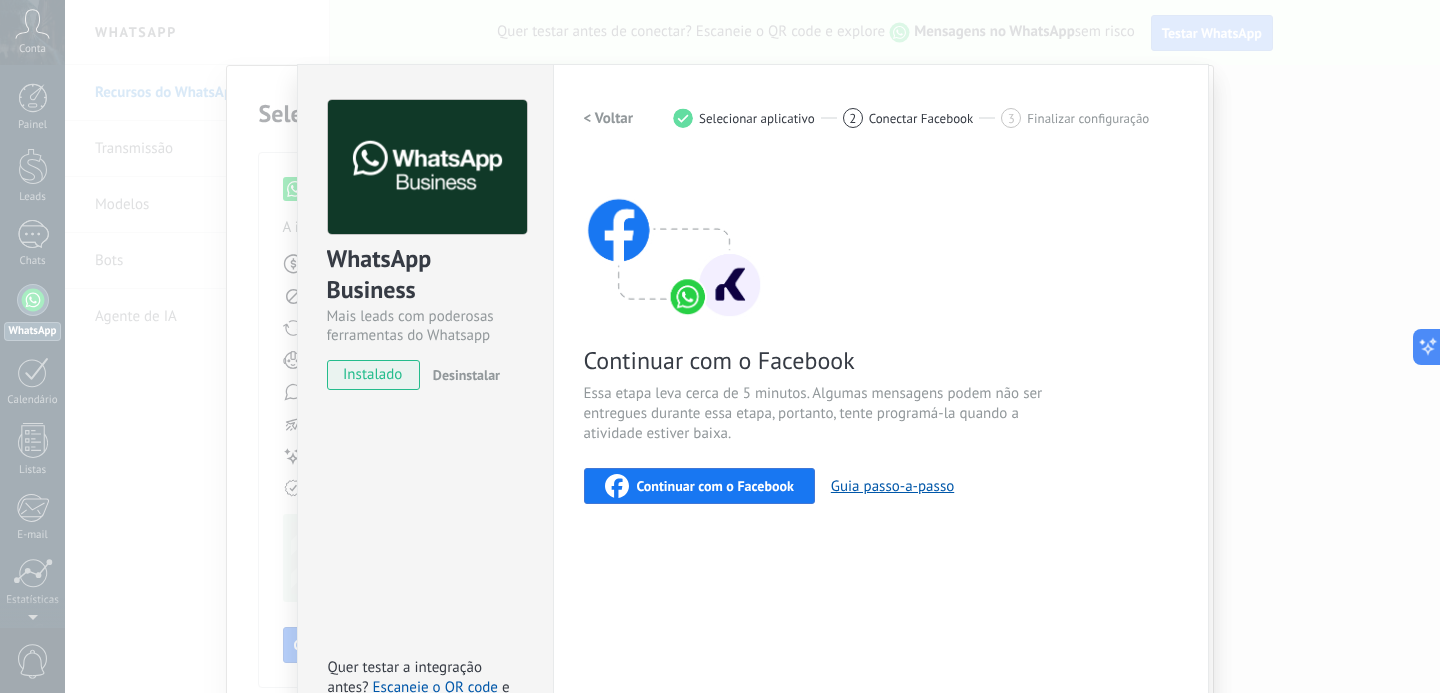scroll, scrollTop: 0, scrollLeft: 0, axis: both 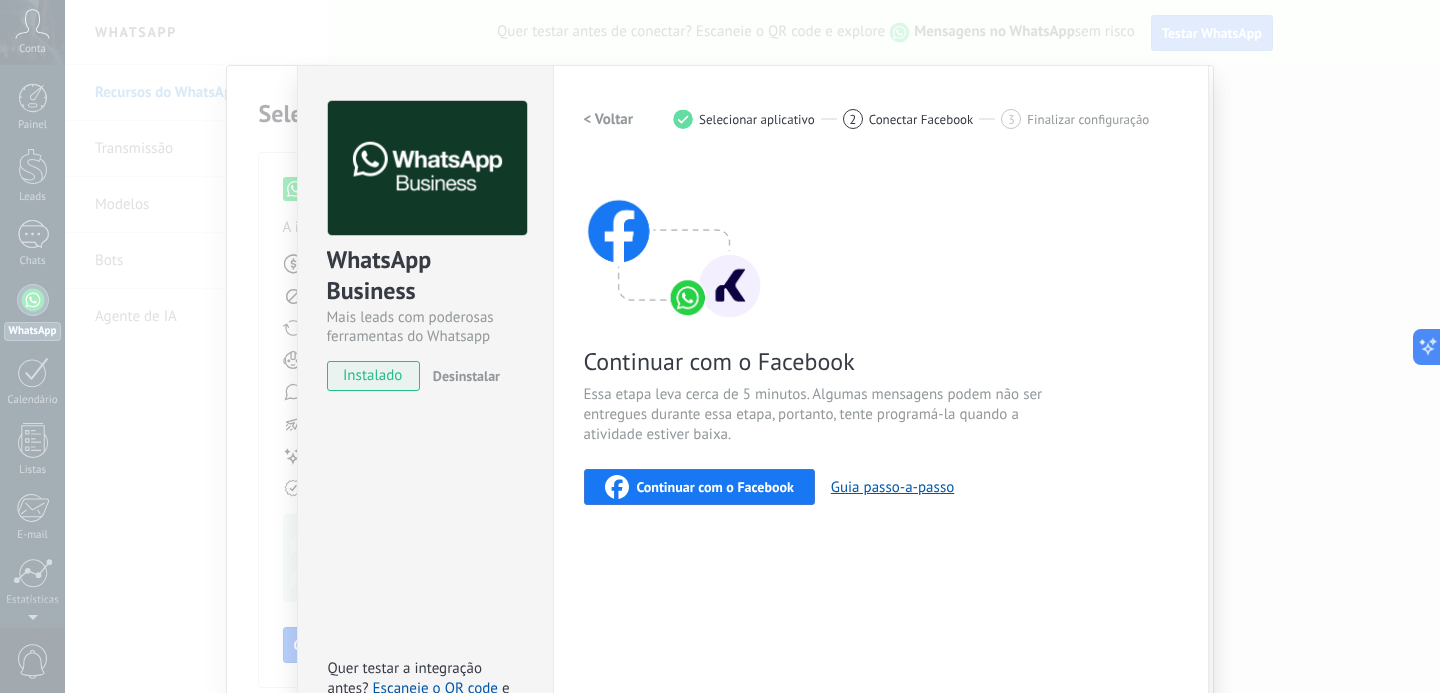 click on "< Voltar" at bounding box center [609, 119] 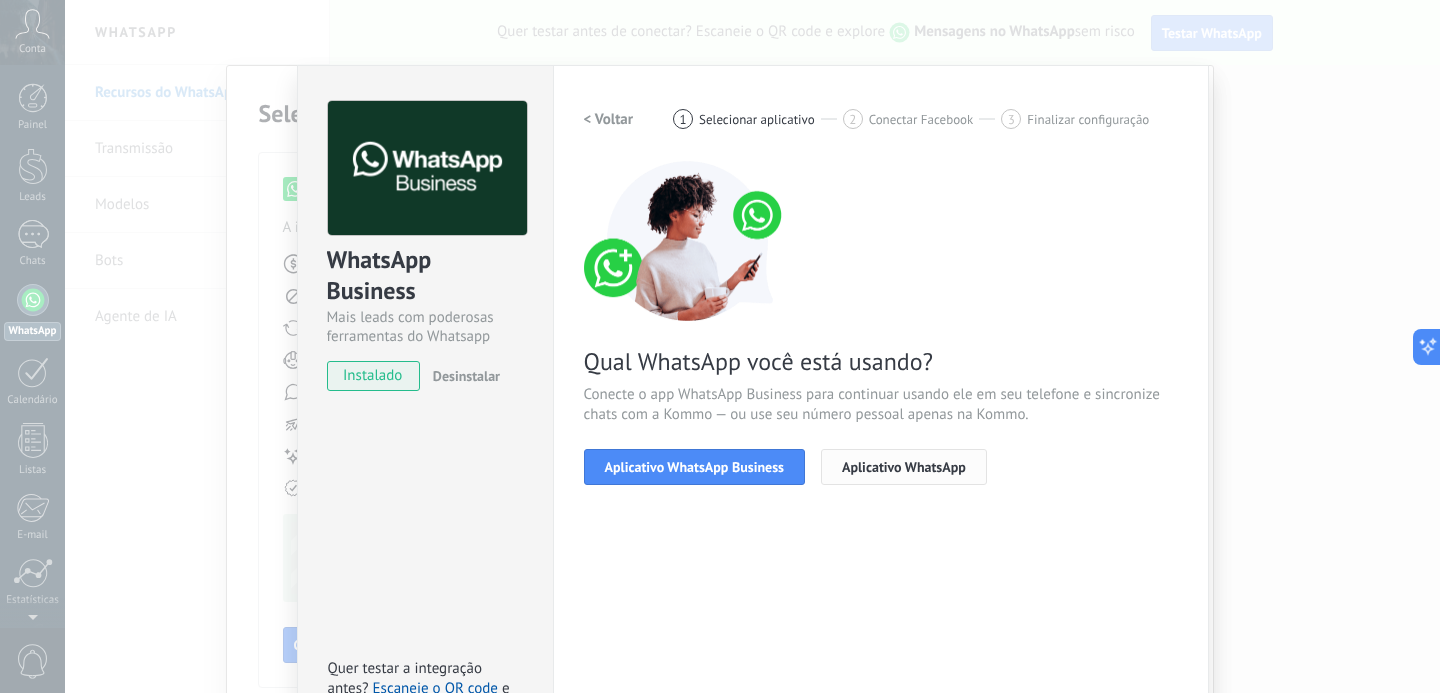click on "Aplicativo WhatsApp" at bounding box center (904, 467) 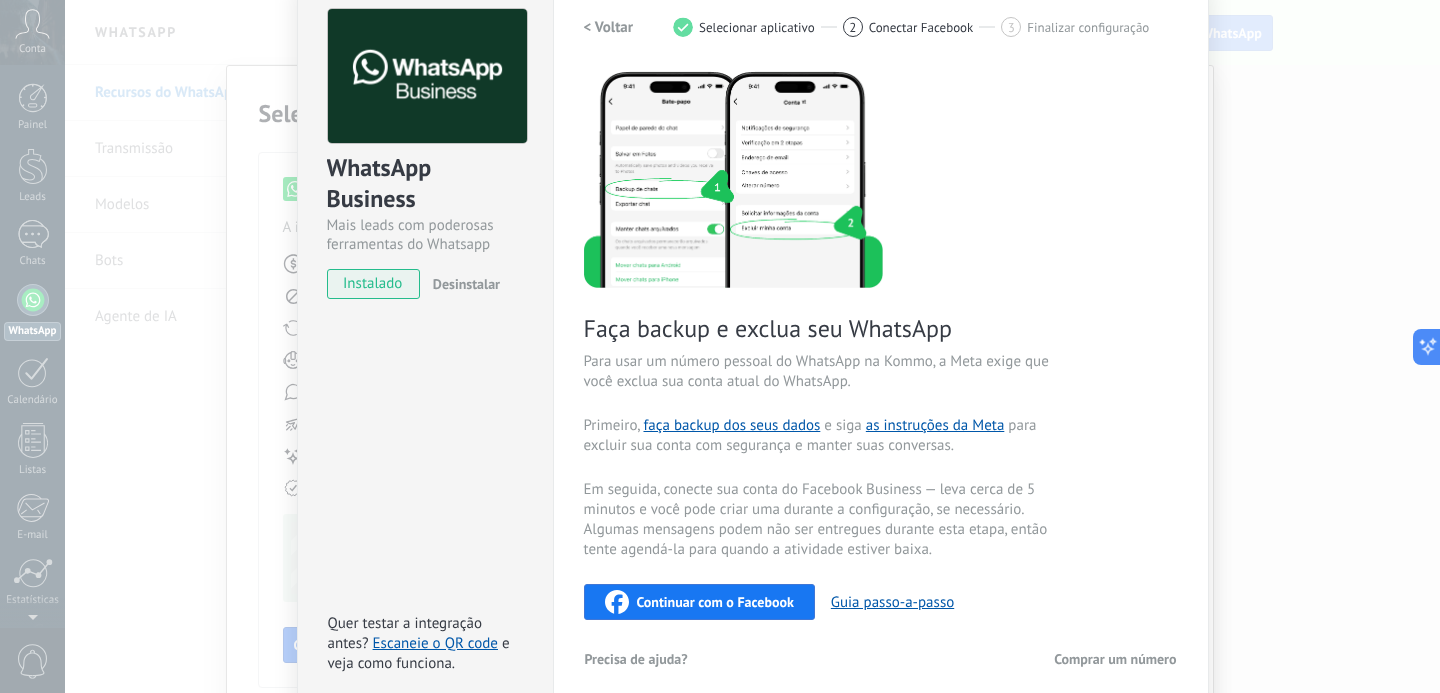 scroll, scrollTop: 2, scrollLeft: 0, axis: vertical 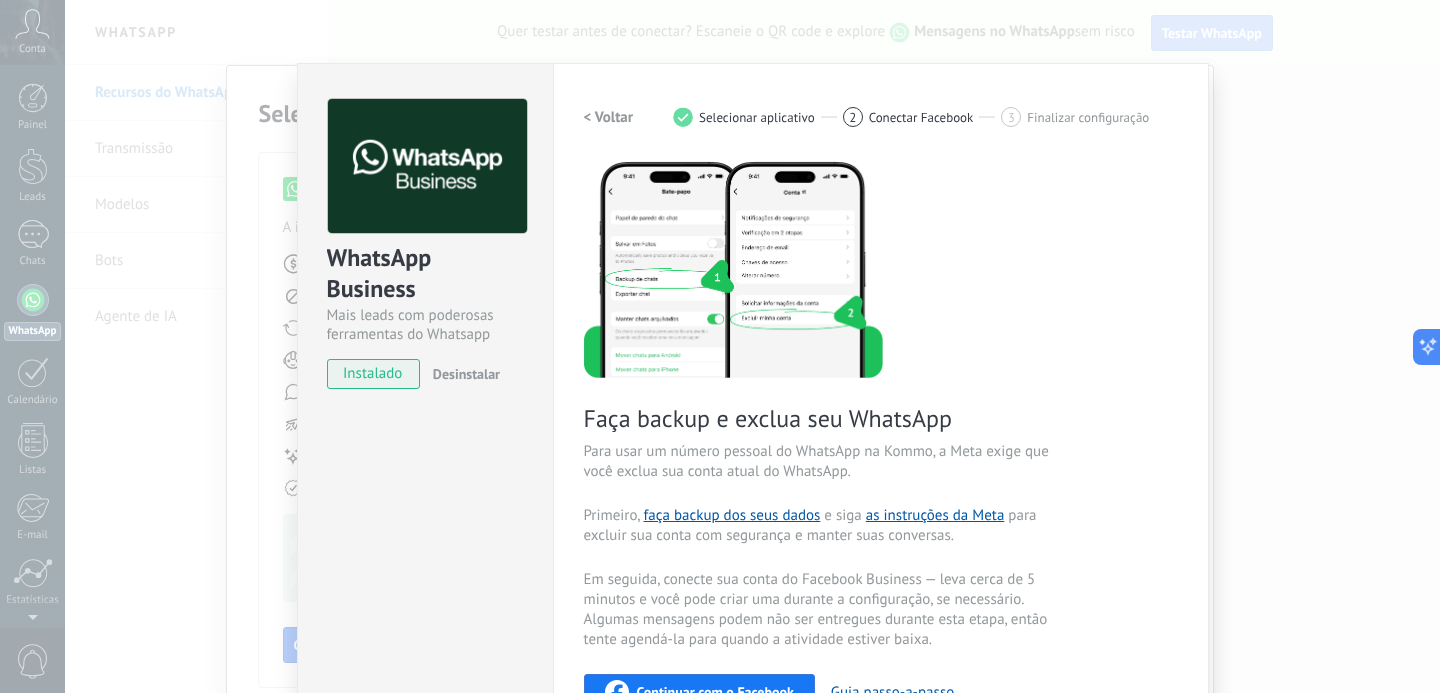 click on "< Voltar" at bounding box center [609, 117] 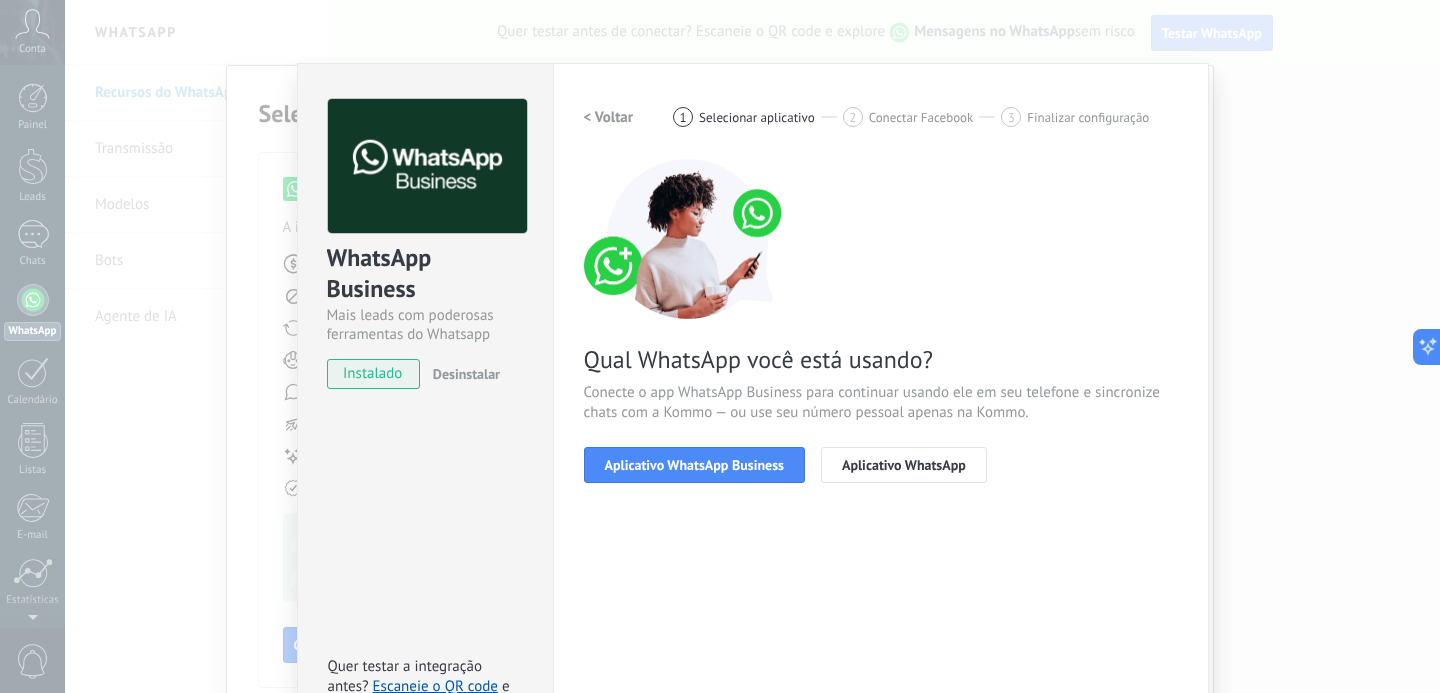 click on "< Voltar" at bounding box center [609, 117] 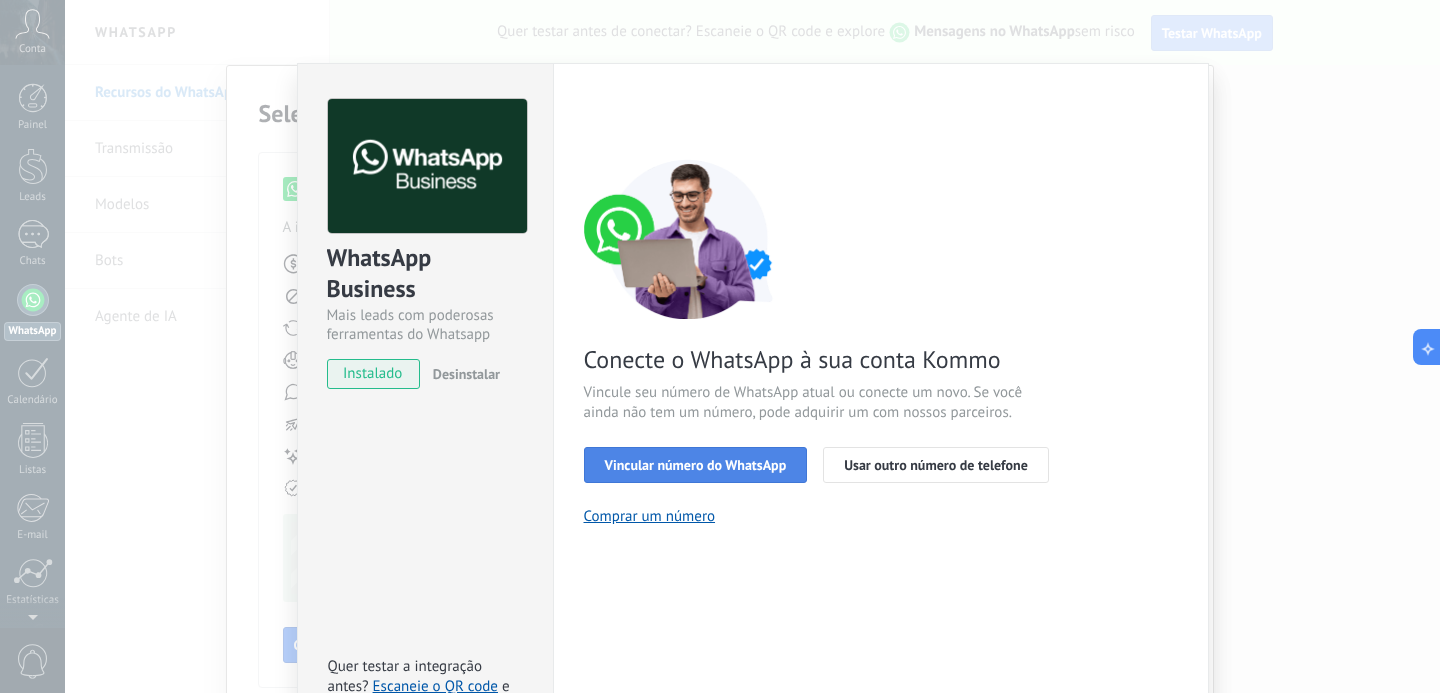 click on "Vincular número do WhatsApp" at bounding box center (696, 465) 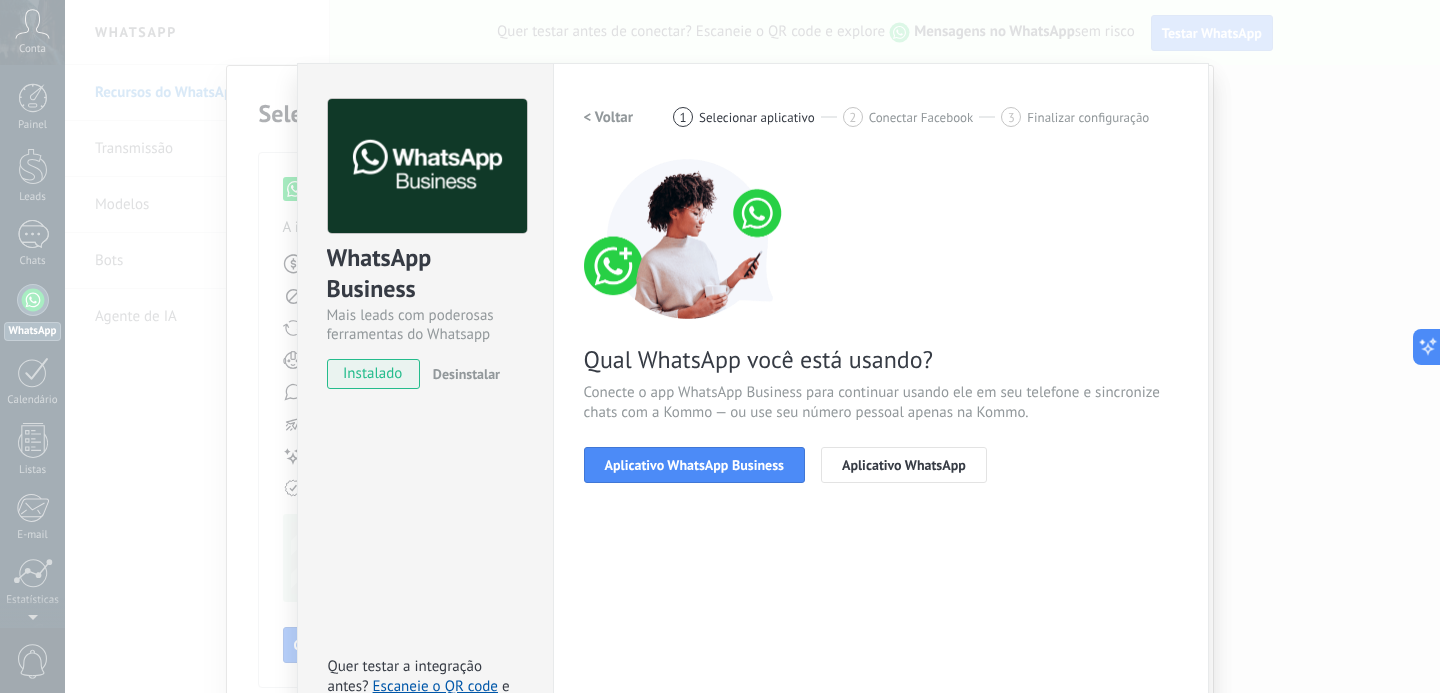 click on "Aplicativo WhatsApp Business" at bounding box center (694, 465) 